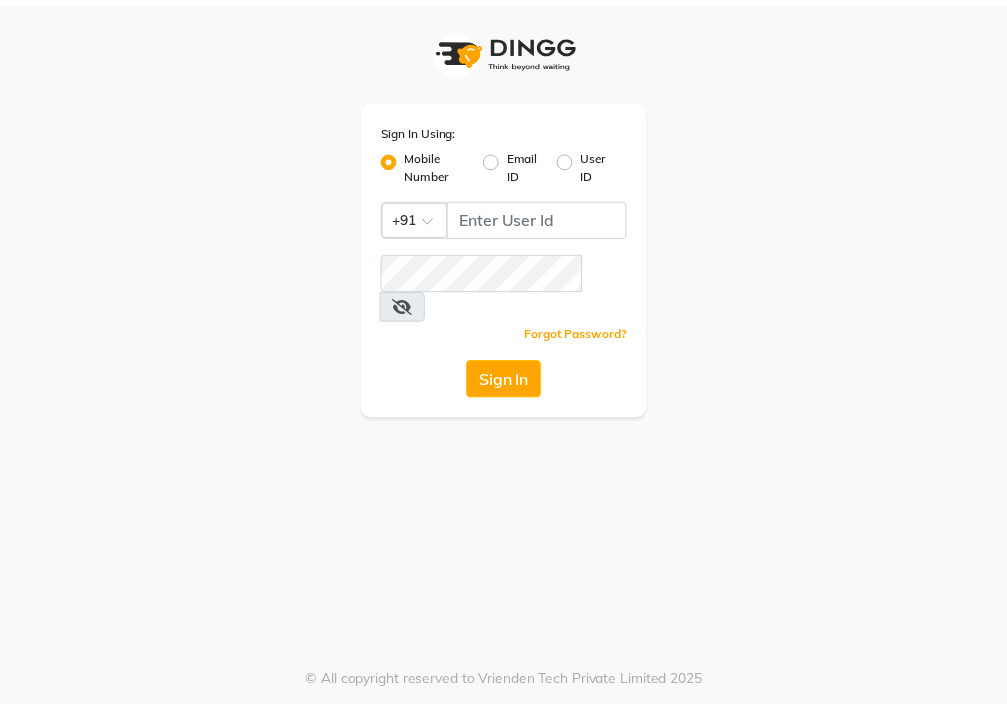 scroll, scrollTop: 0, scrollLeft: 0, axis: both 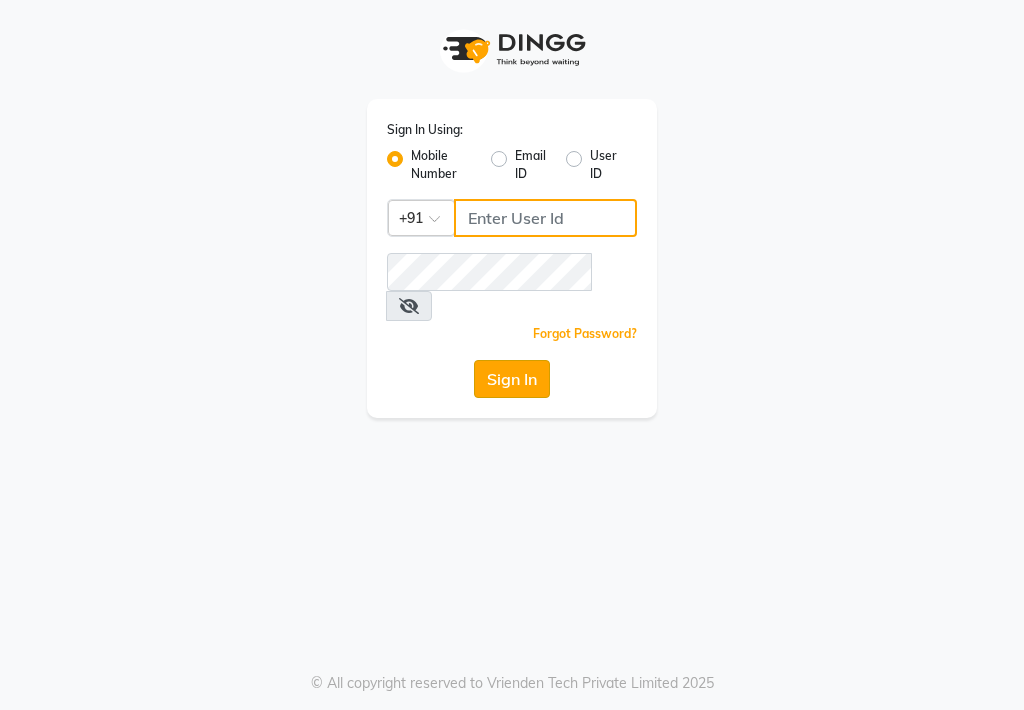 type on "9914479786" 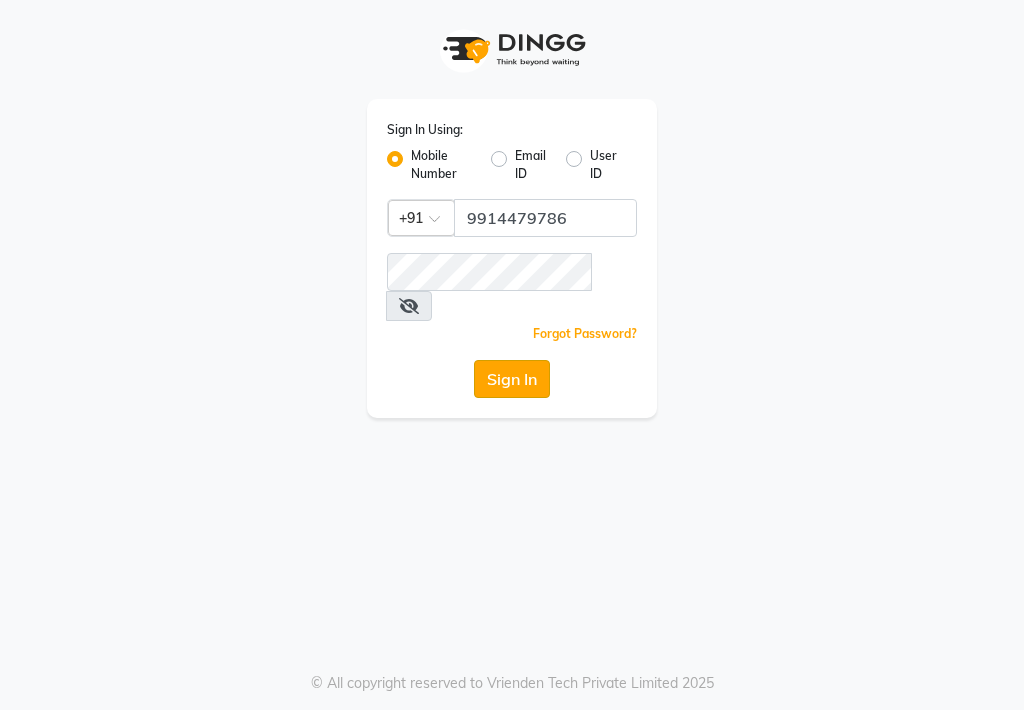 click on "Sign In" 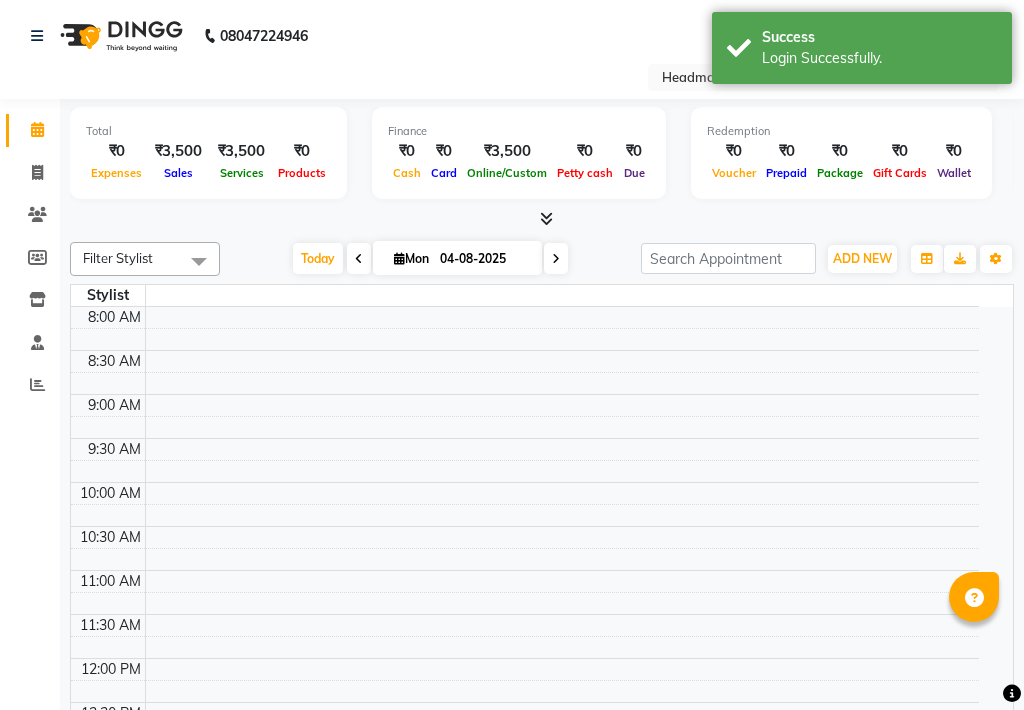 select on "en" 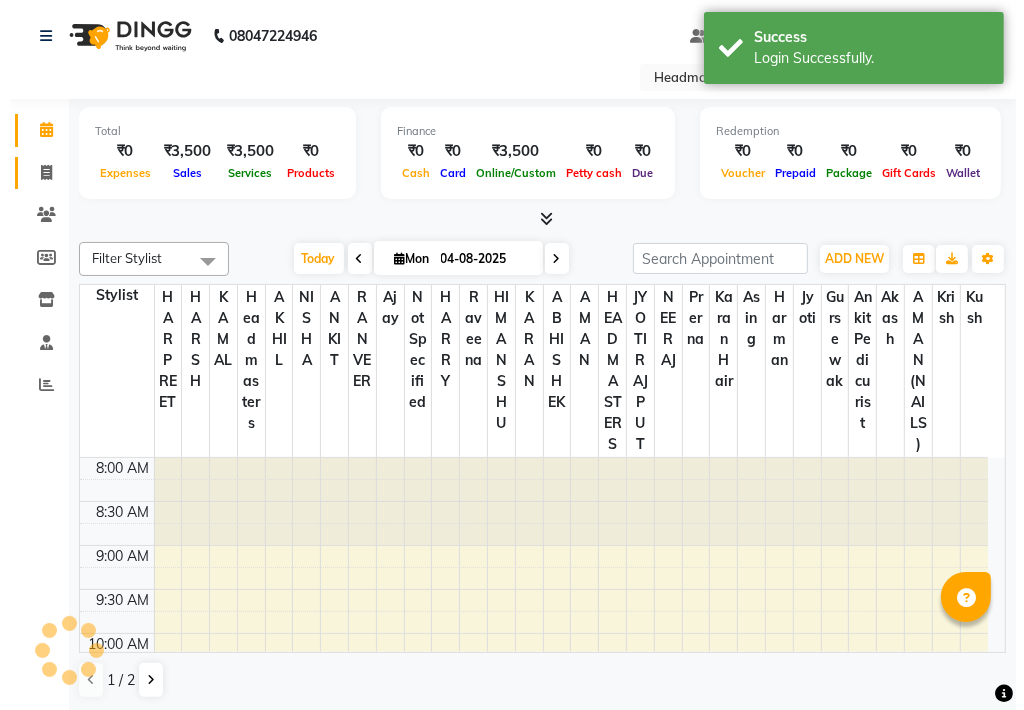 scroll, scrollTop: 436, scrollLeft: 0, axis: vertical 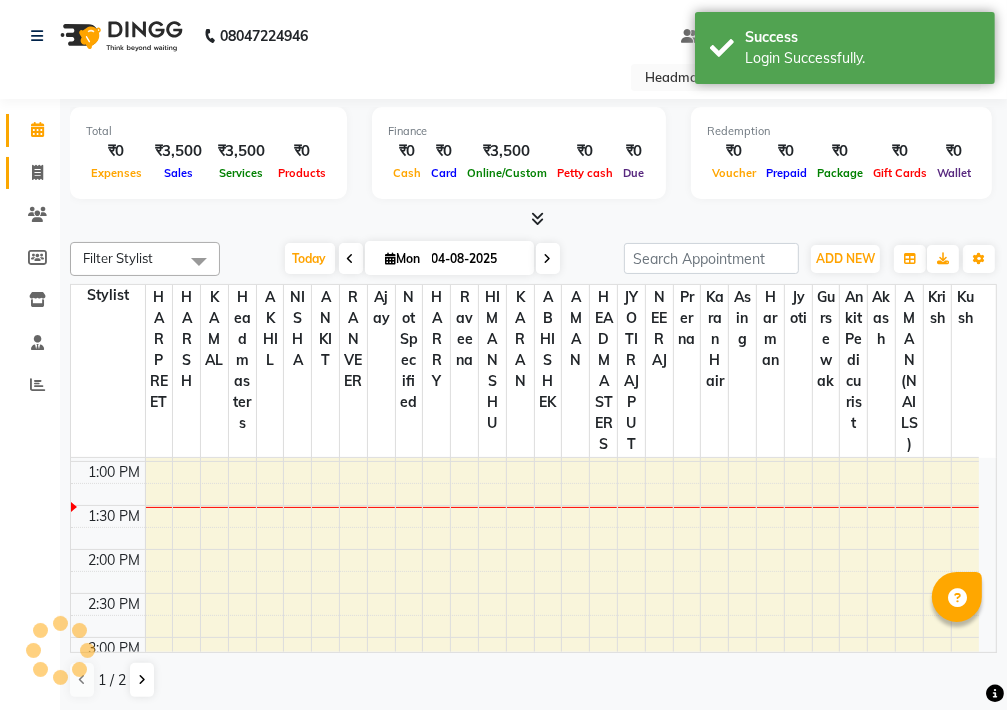 click 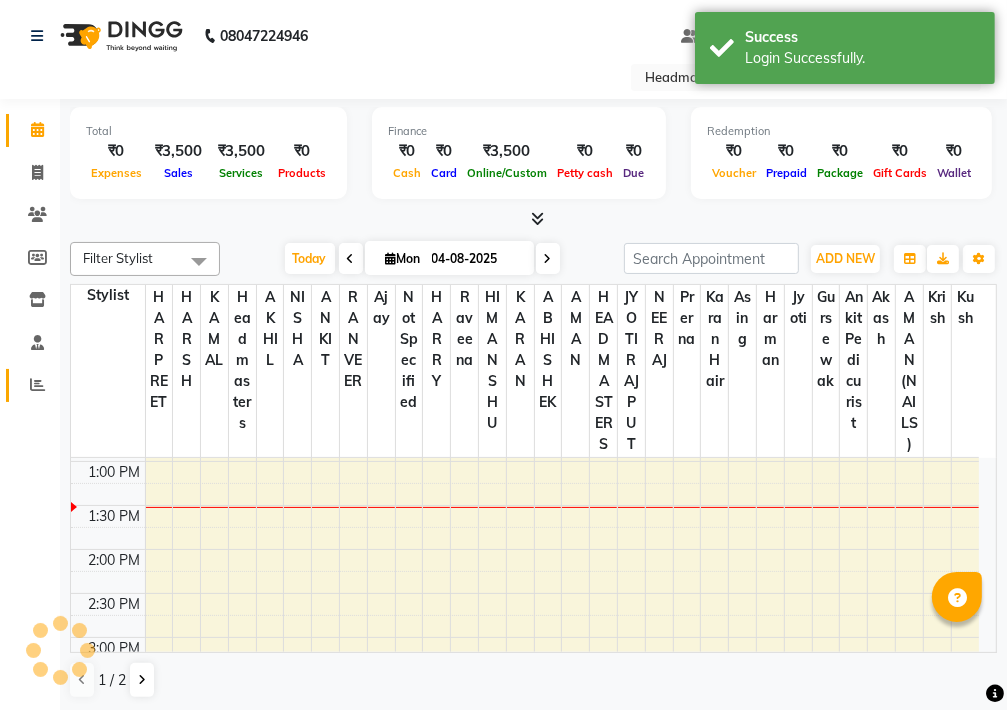select on "service" 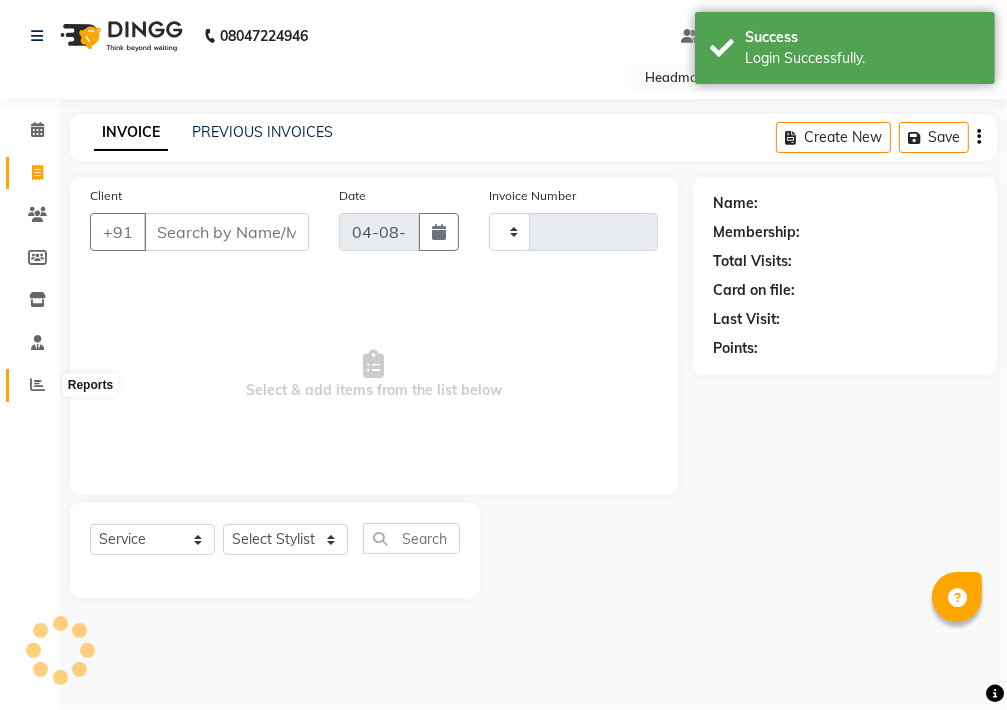 click 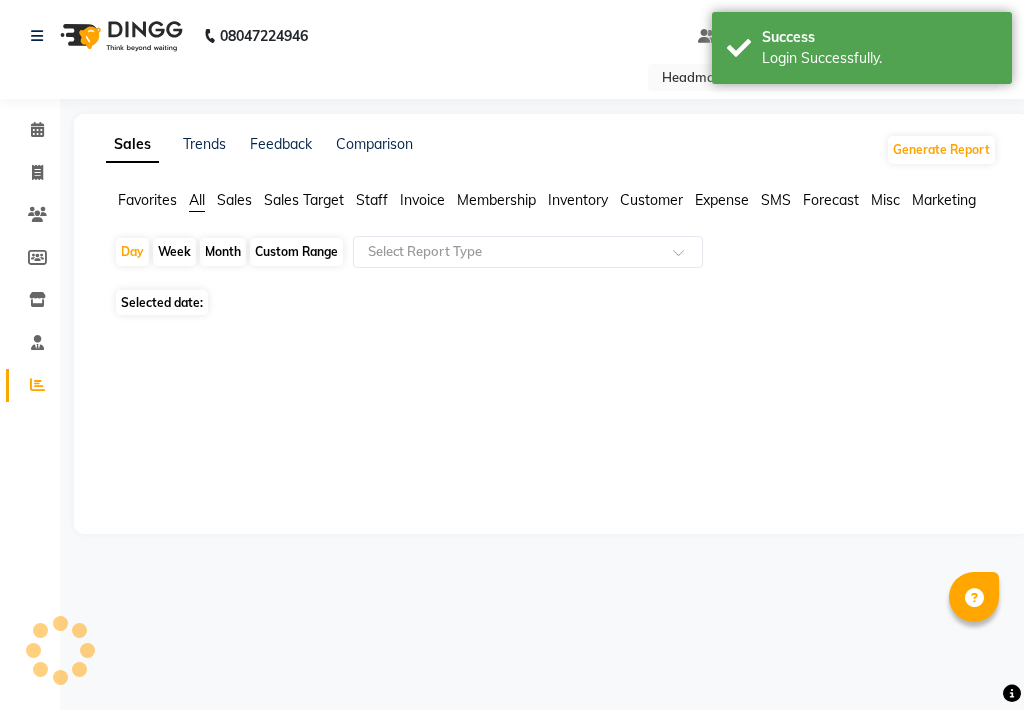 click on "Invoice" 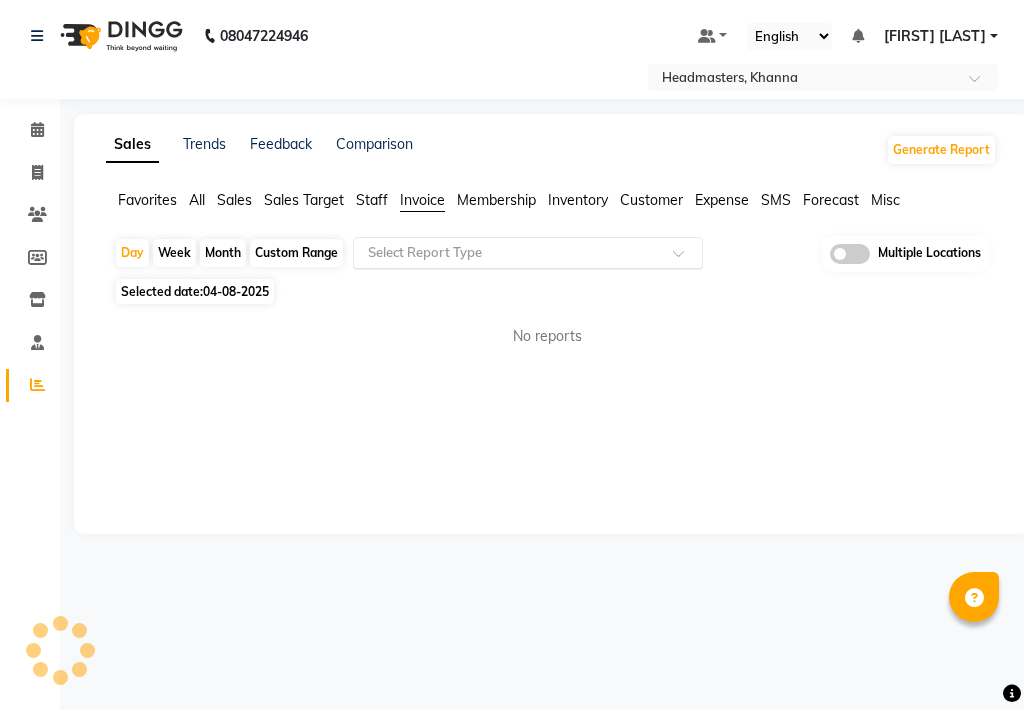 click 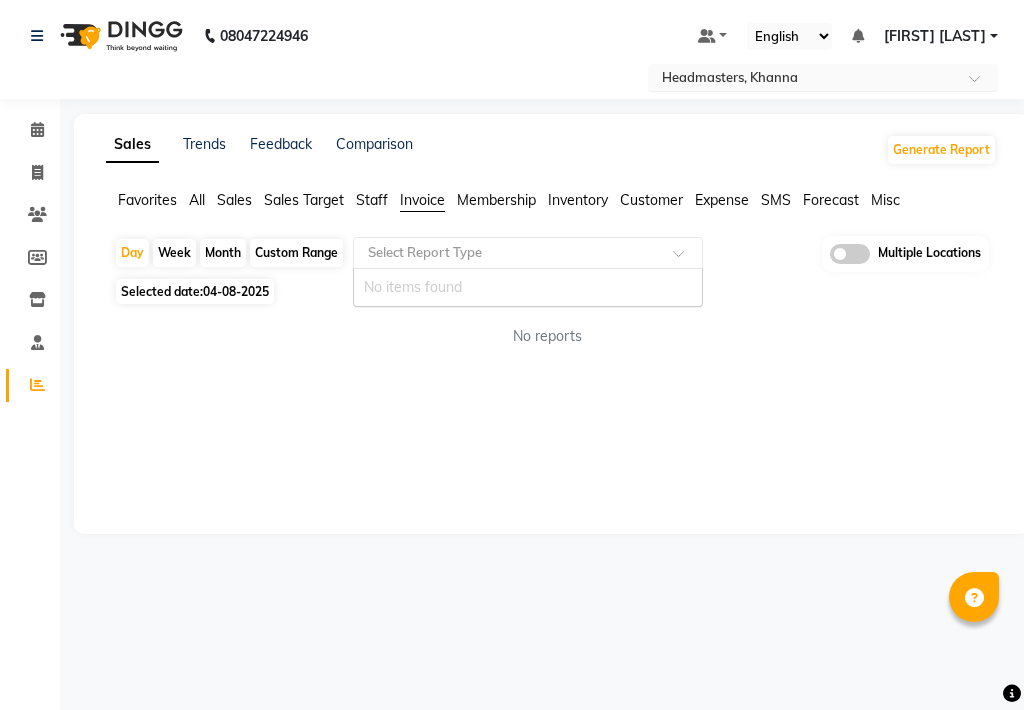 click at bounding box center [803, 79] 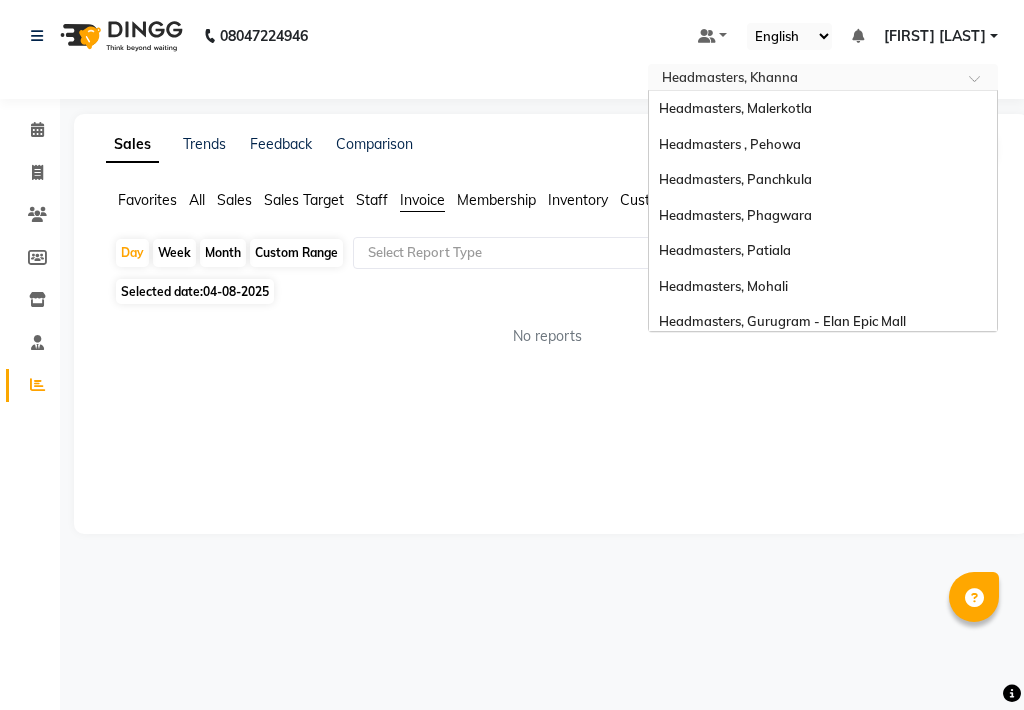 scroll, scrollTop: 399, scrollLeft: 0, axis: vertical 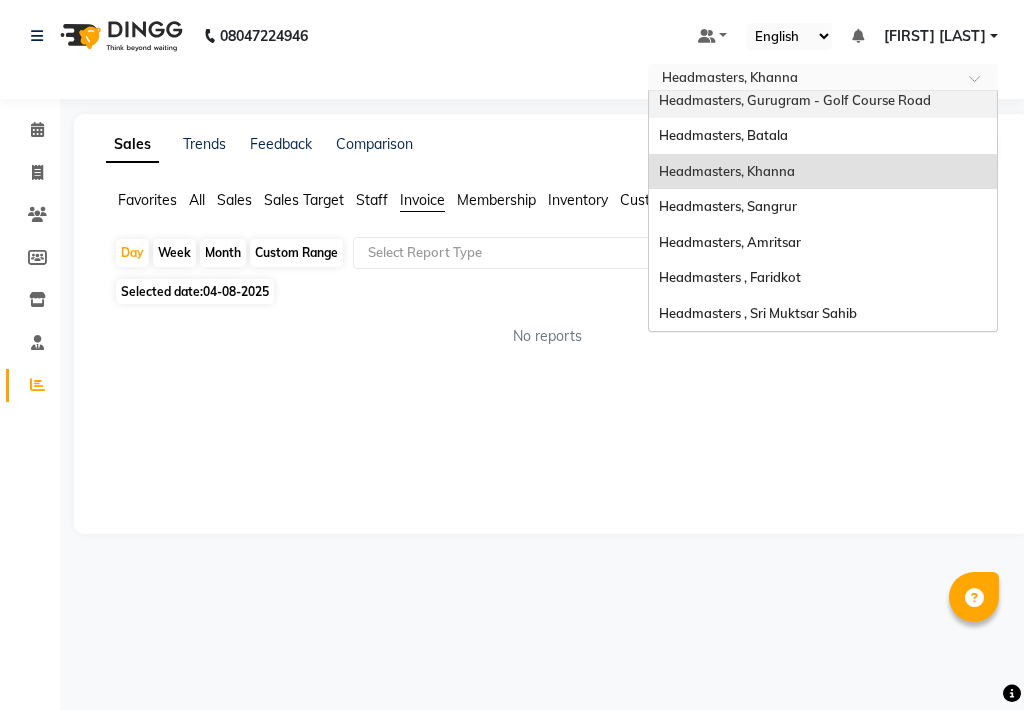 click on "Headmasters, Gurugram - Golf Course Road" at bounding box center (823, 101) 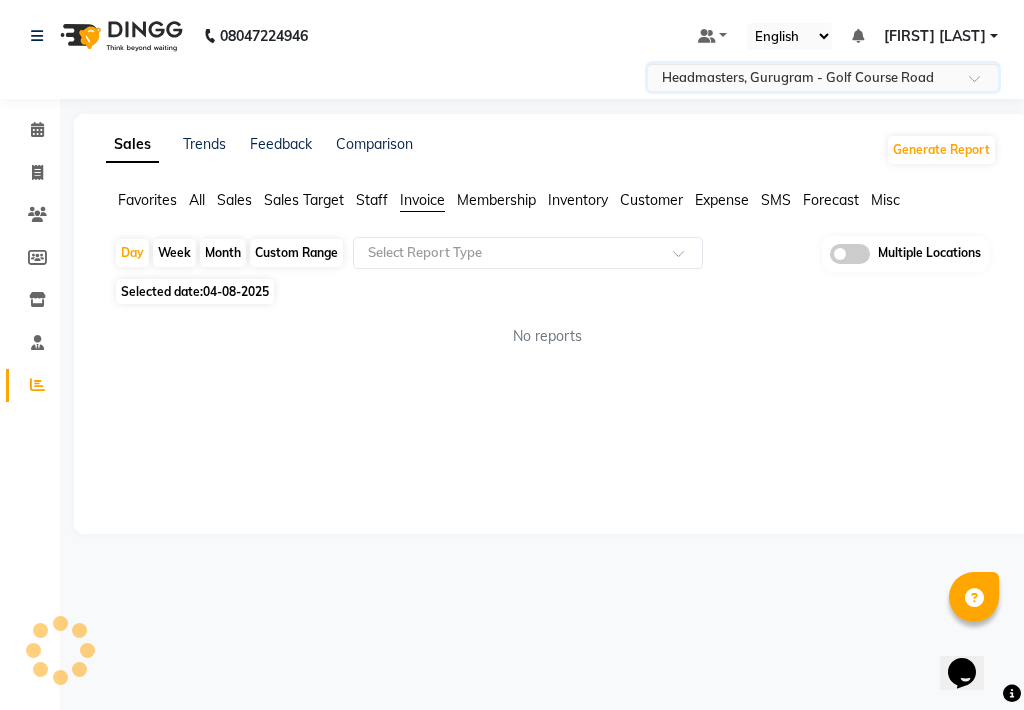 scroll, scrollTop: 0, scrollLeft: 0, axis: both 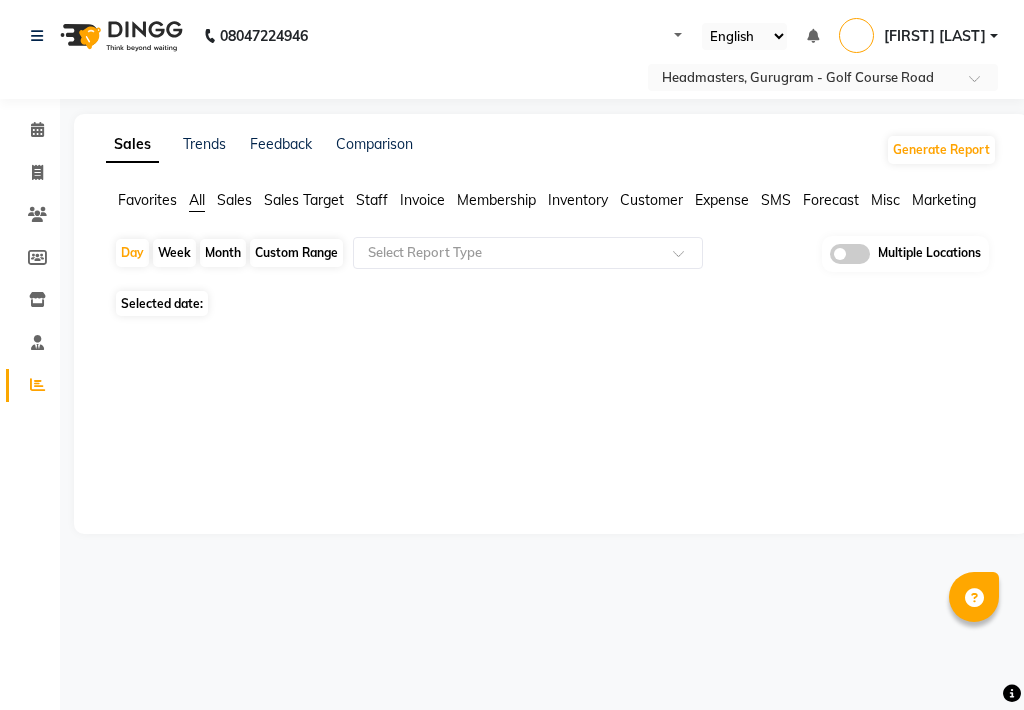 select on "en" 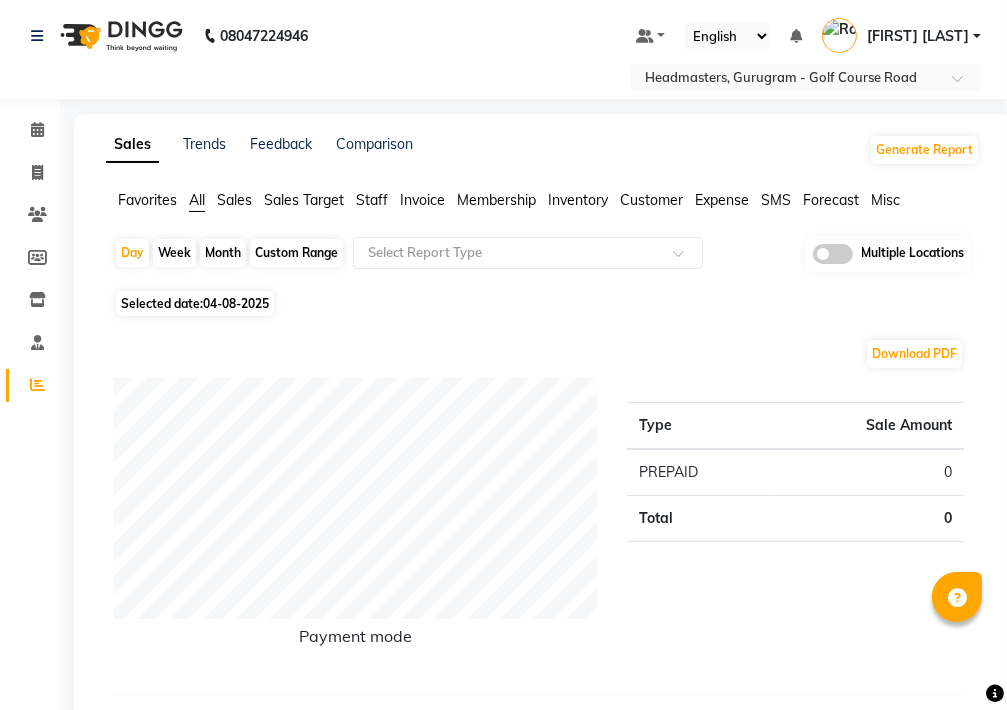 click on "Invoice" 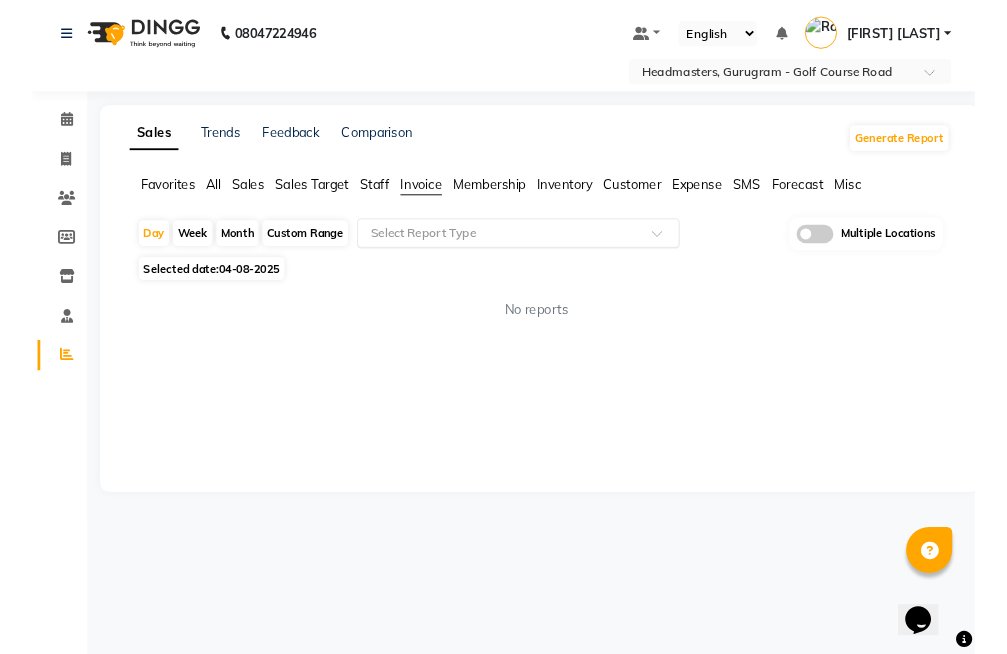 scroll, scrollTop: 0, scrollLeft: 0, axis: both 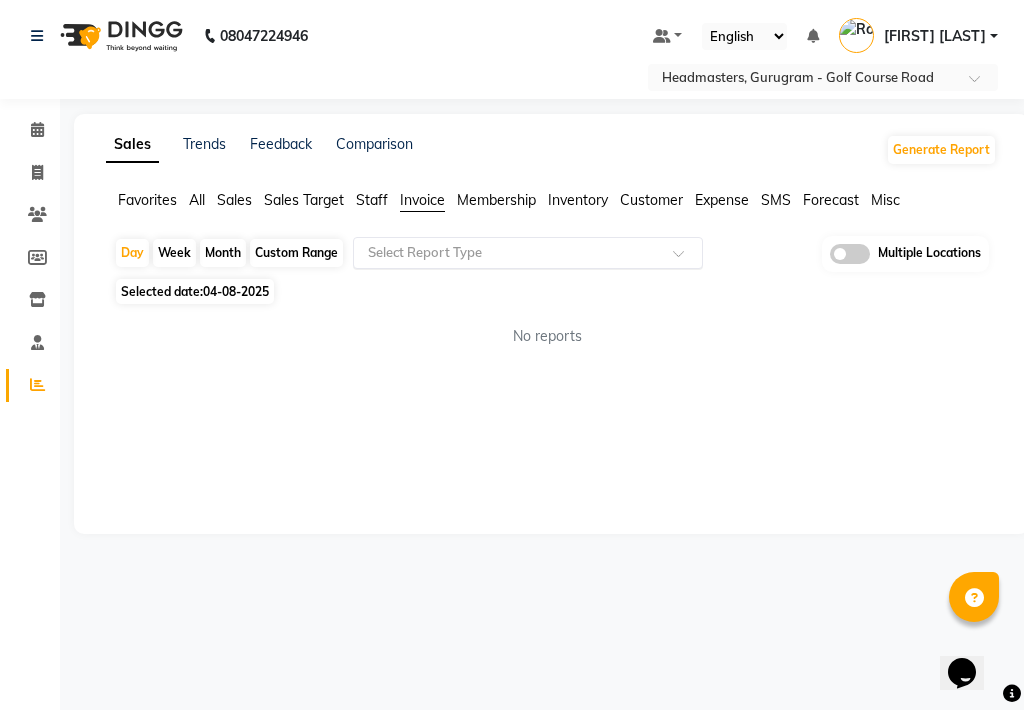 click 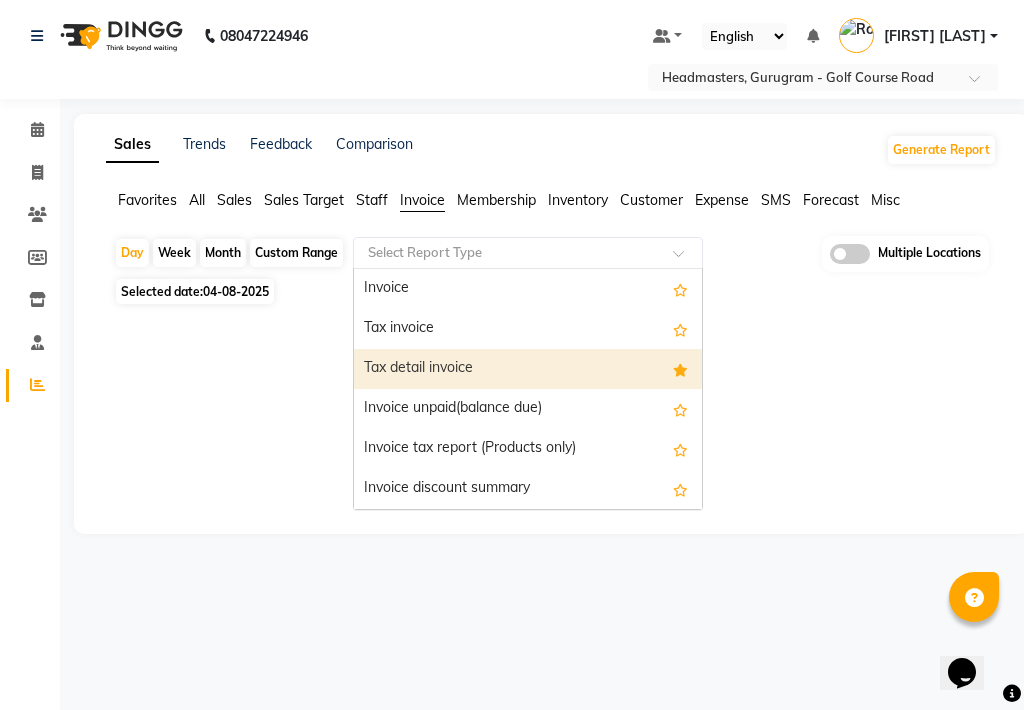 click on "Tax detail invoice" at bounding box center (528, 369) 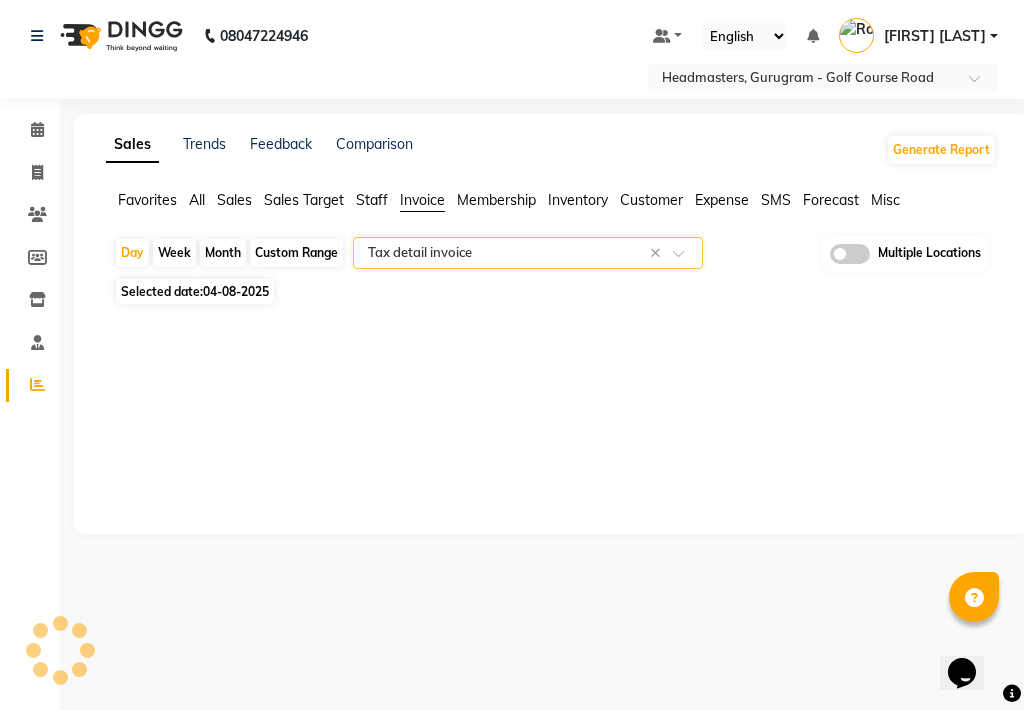 select on "full_report" 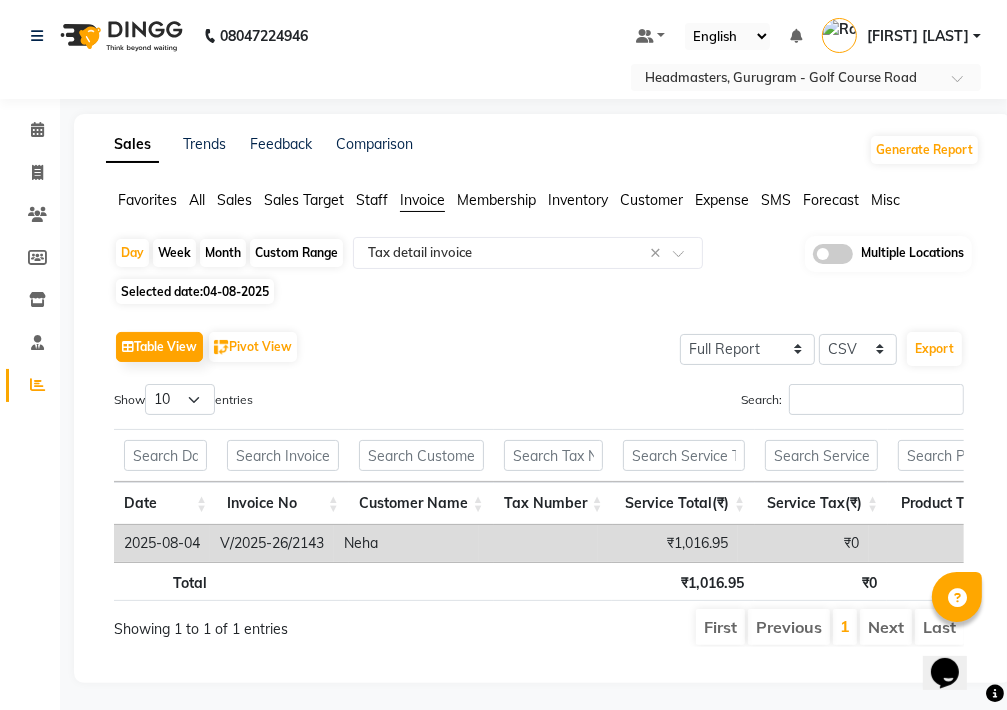 click on "Custom Range" 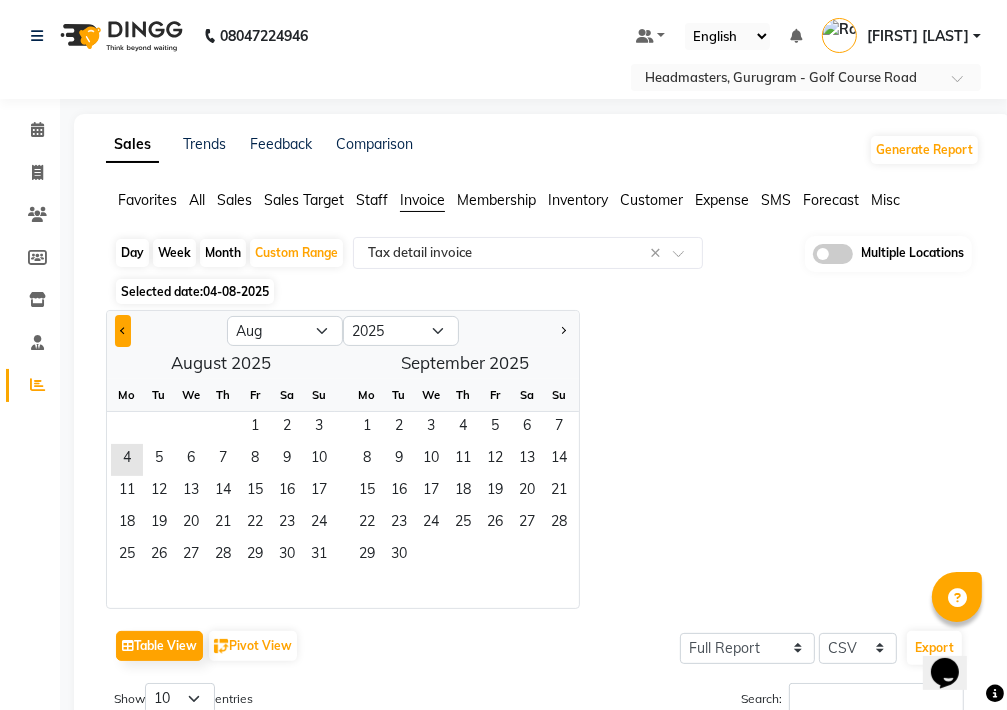 click 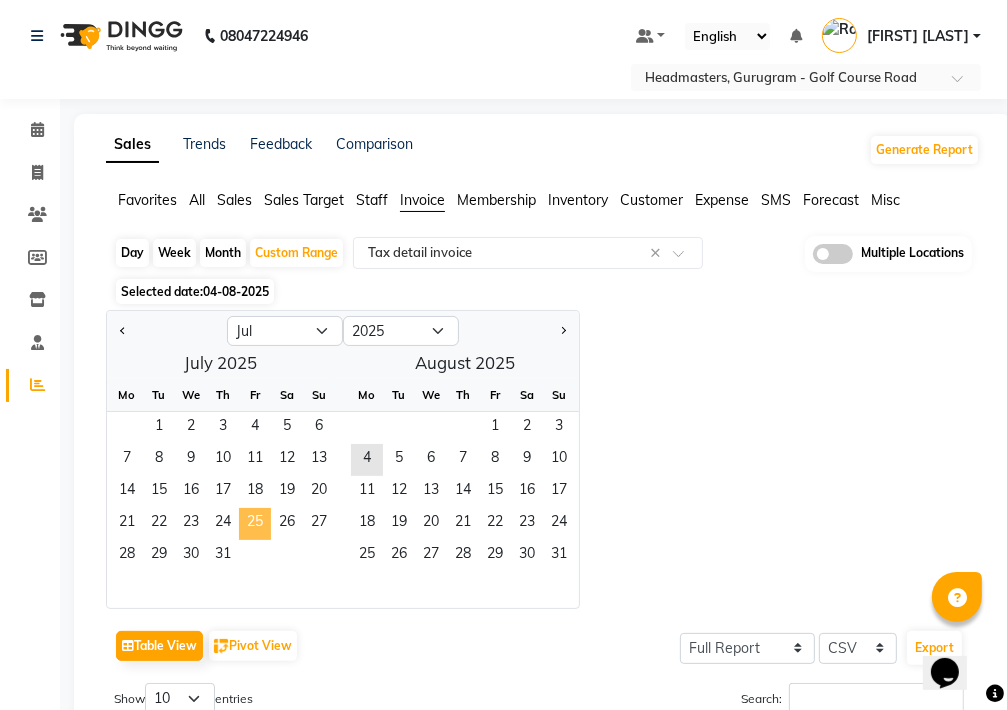 click on "25" 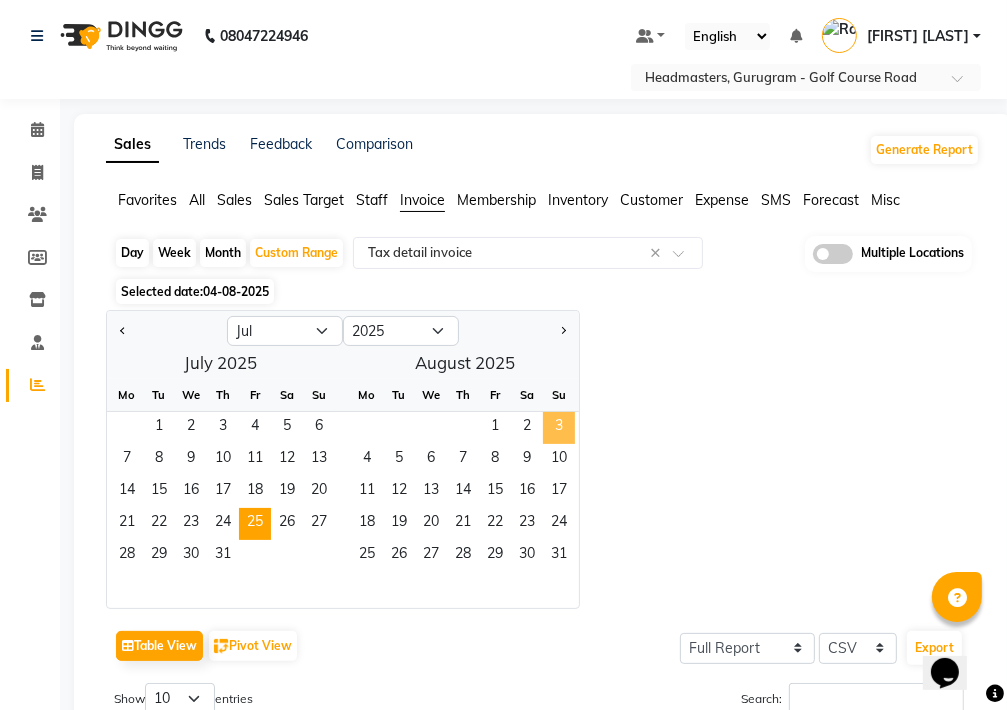 click on "3" 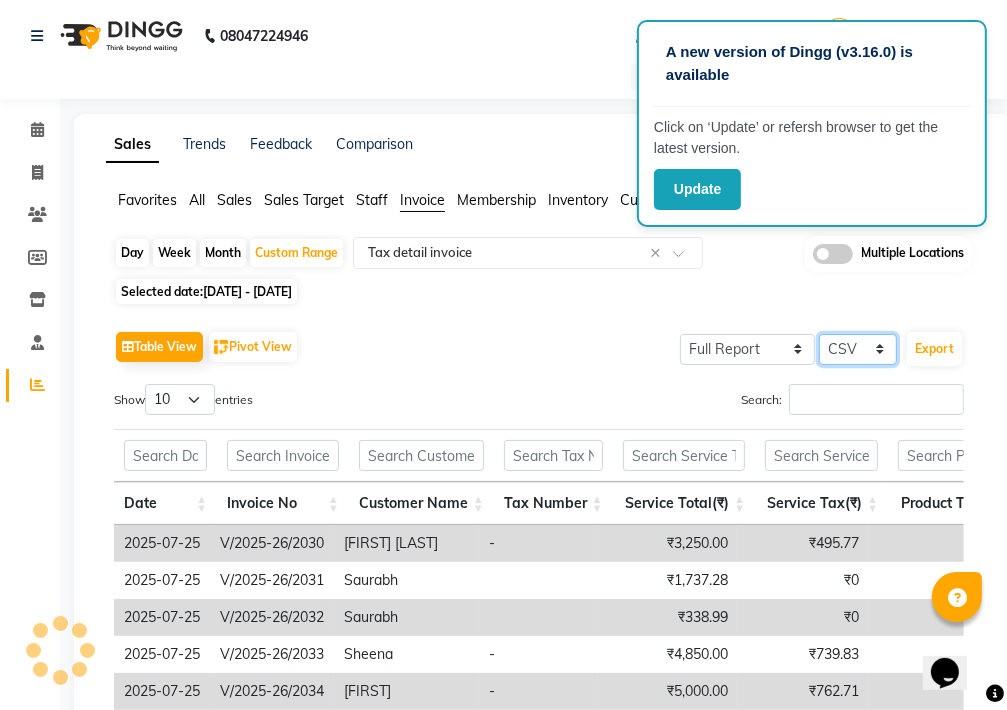 click on "Select CSV PDF" 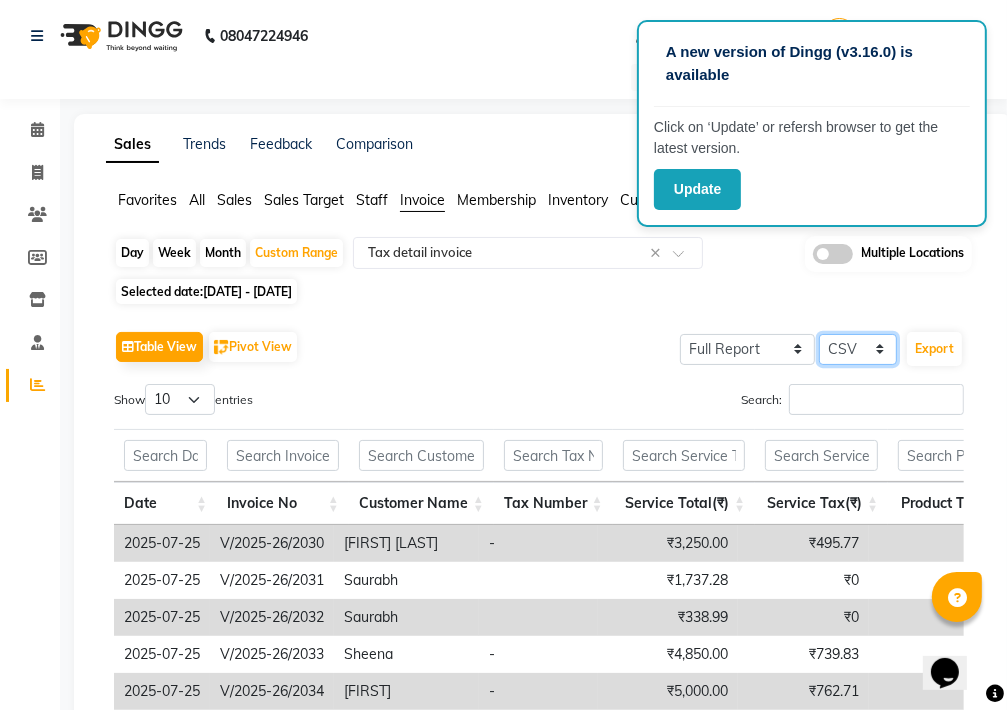 click on "Select CSV PDF" 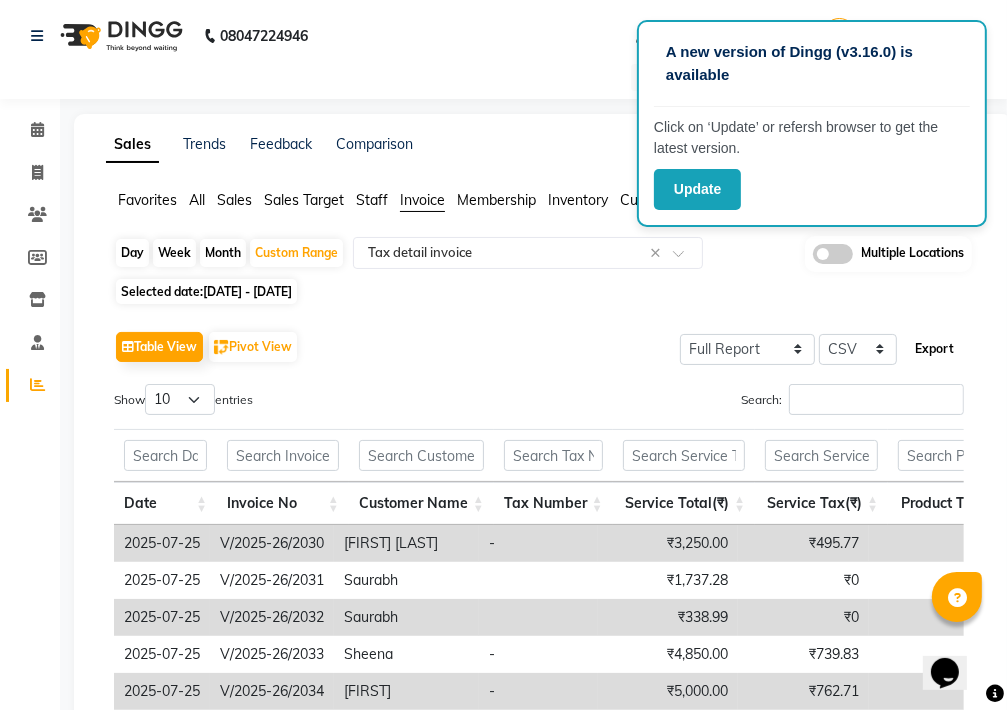 click on "Export" 